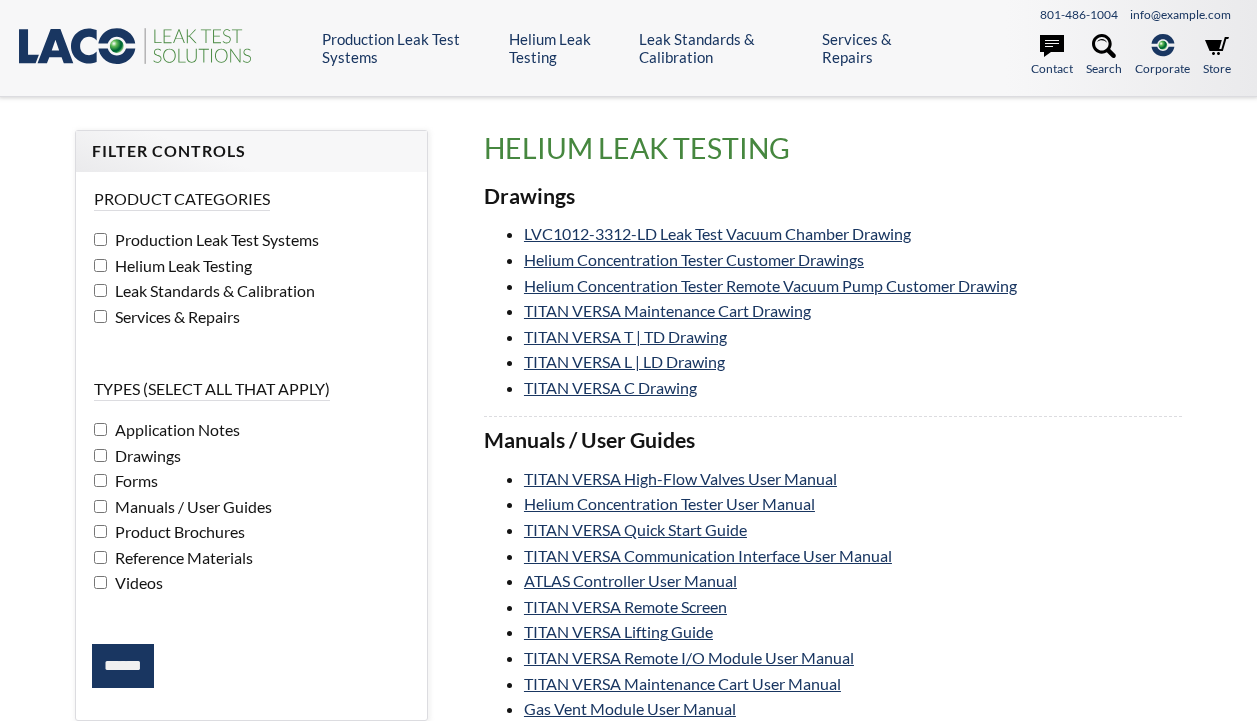 scroll, scrollTop: 0, scrollLeft: 0, axis: both 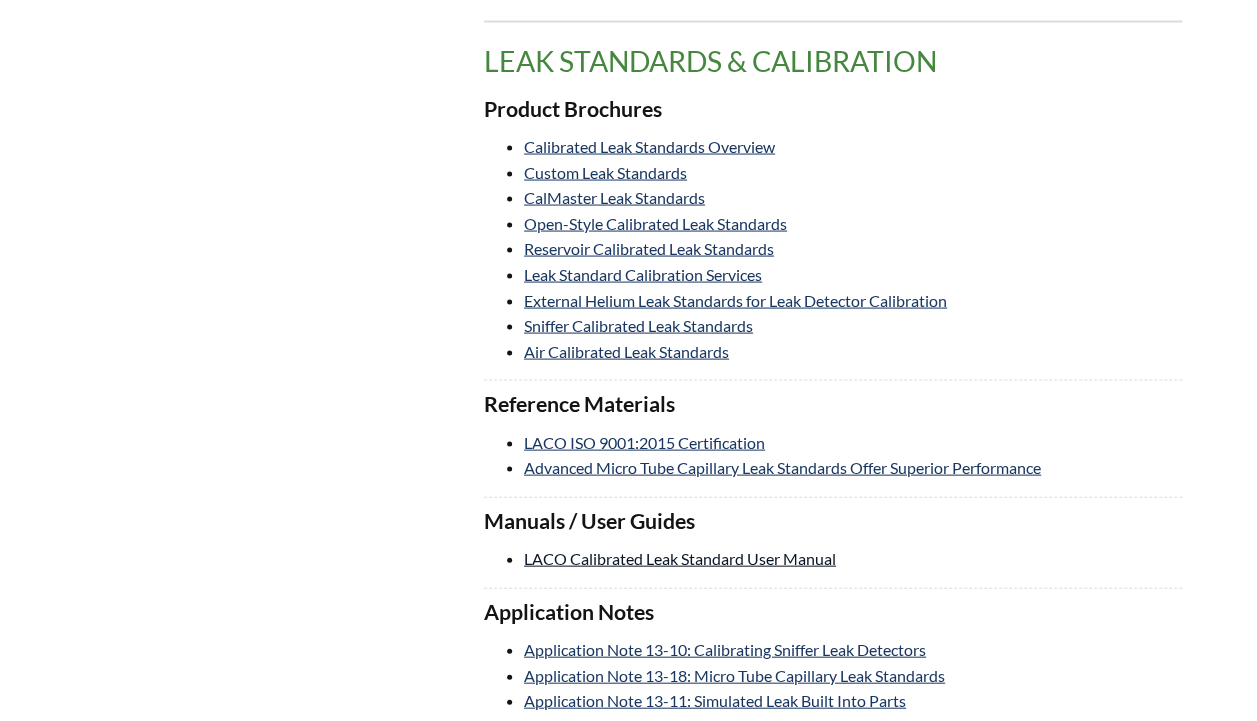 click on "LACO Calibrated Leak Standard User Manual" at bounding box center [680, 557] 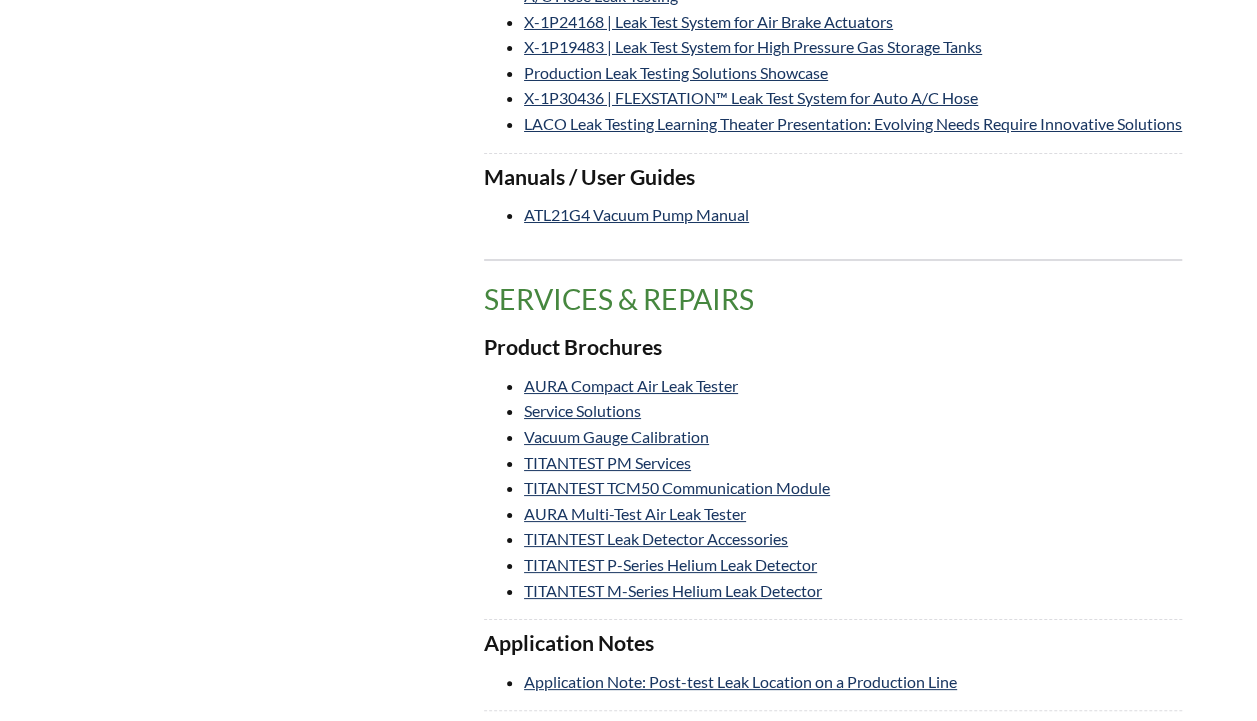 scroll, scrollTop: 3612, scrollLeft: 0, axis: vertical 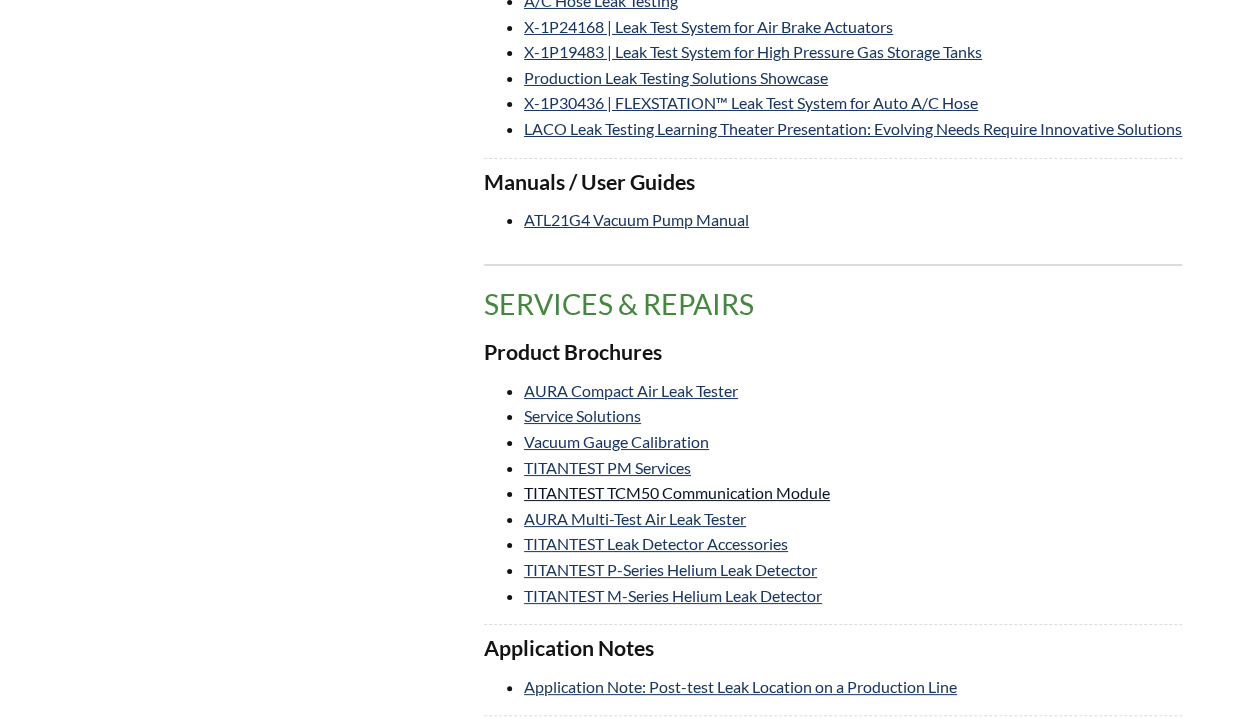 click on "TITANTEST TCM50 Communication Module" at bounding box center (677, 492) 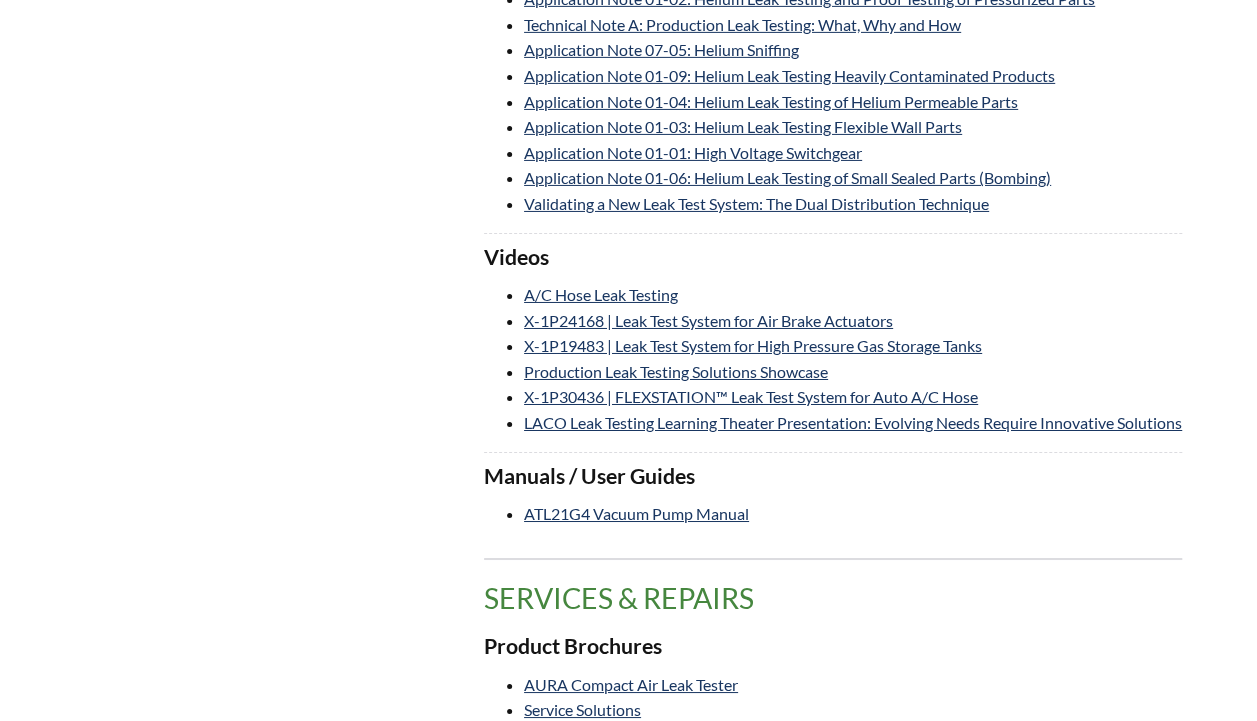 scroll, scrollTop: 3278, scrollLeft: 0, axis: vertical 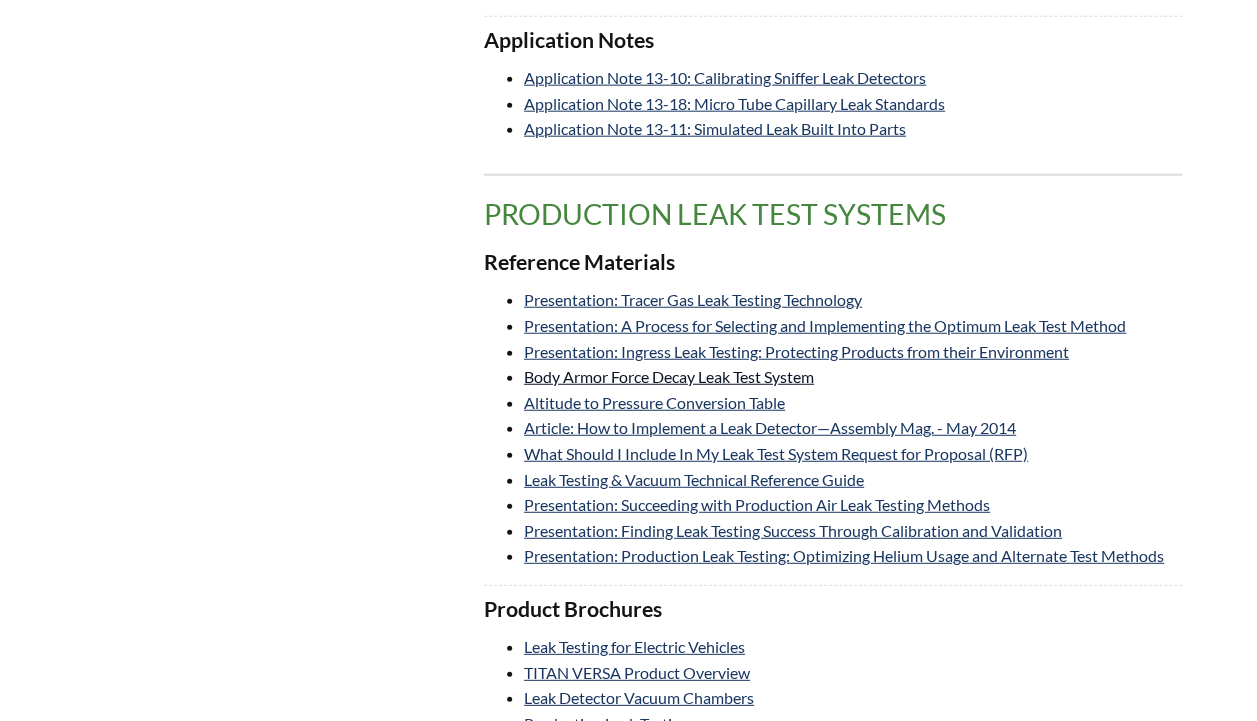click on "Body Armor Force Decay Leak Test System" at bounding box center (669, 376) 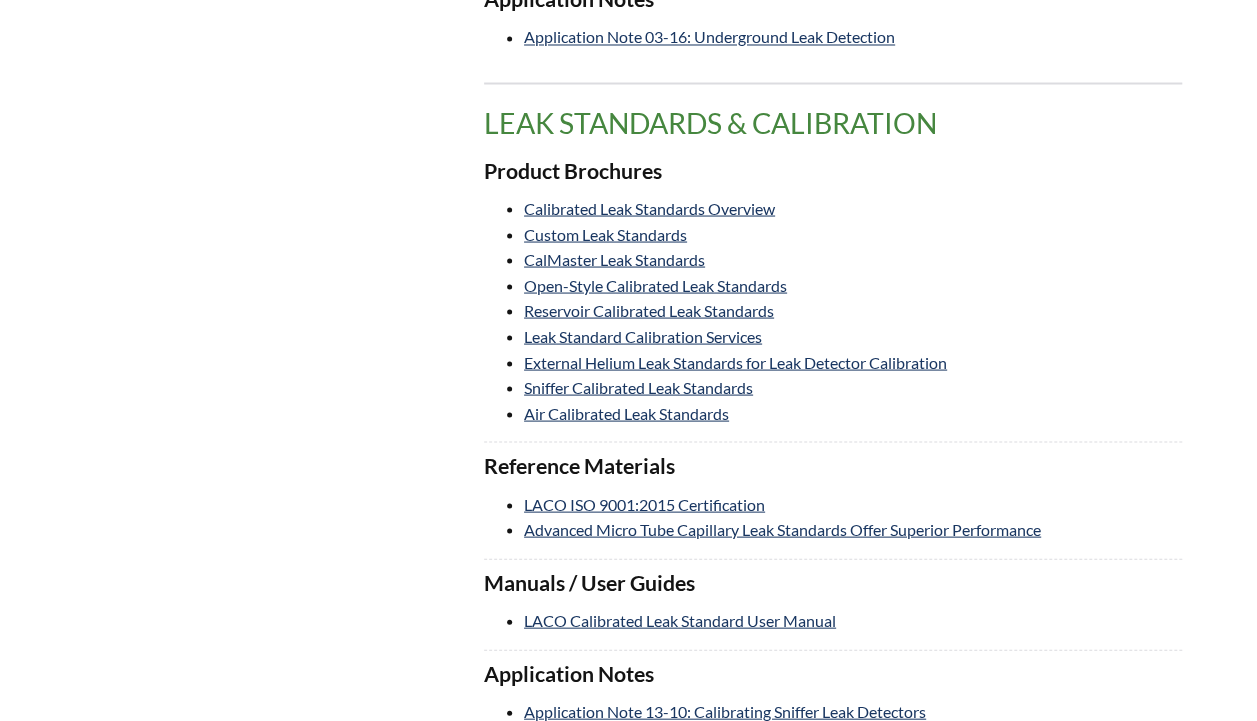 scroll, scrollTop: 1798, scrollLeft: 0, axis: vertical 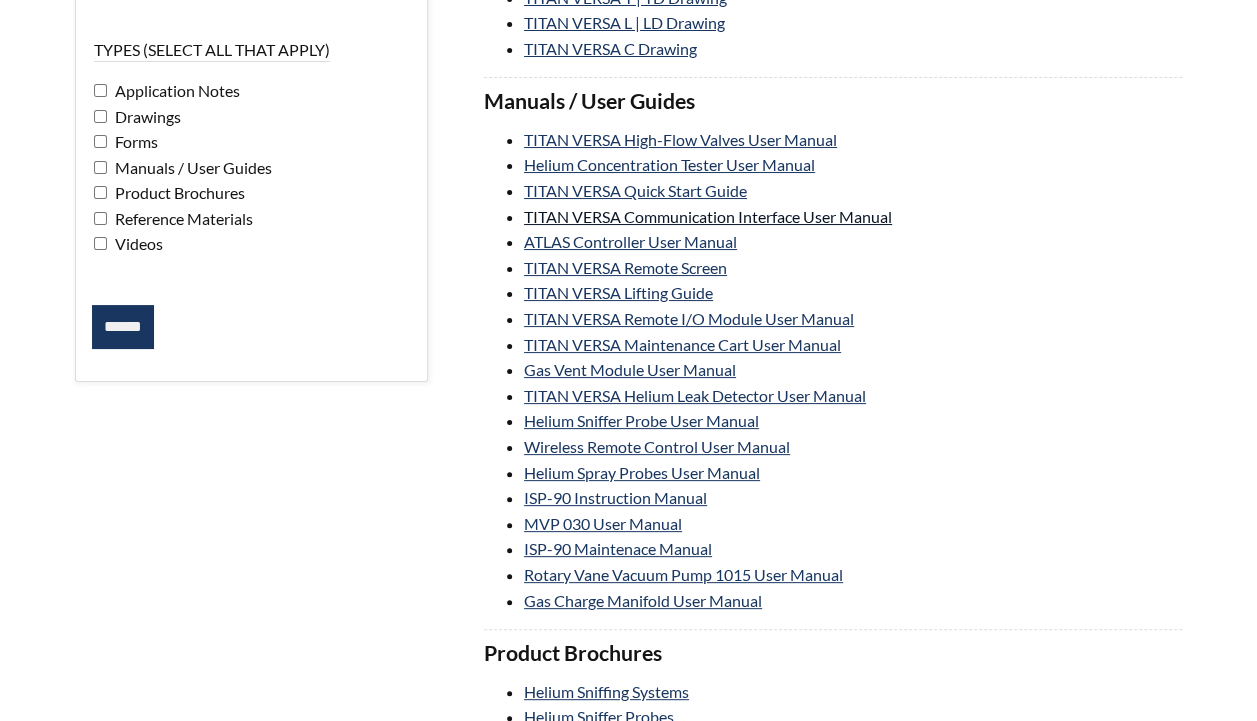 click on "TITAN VERSA Communication Interface User Manual" at bounding box center (708, 216) 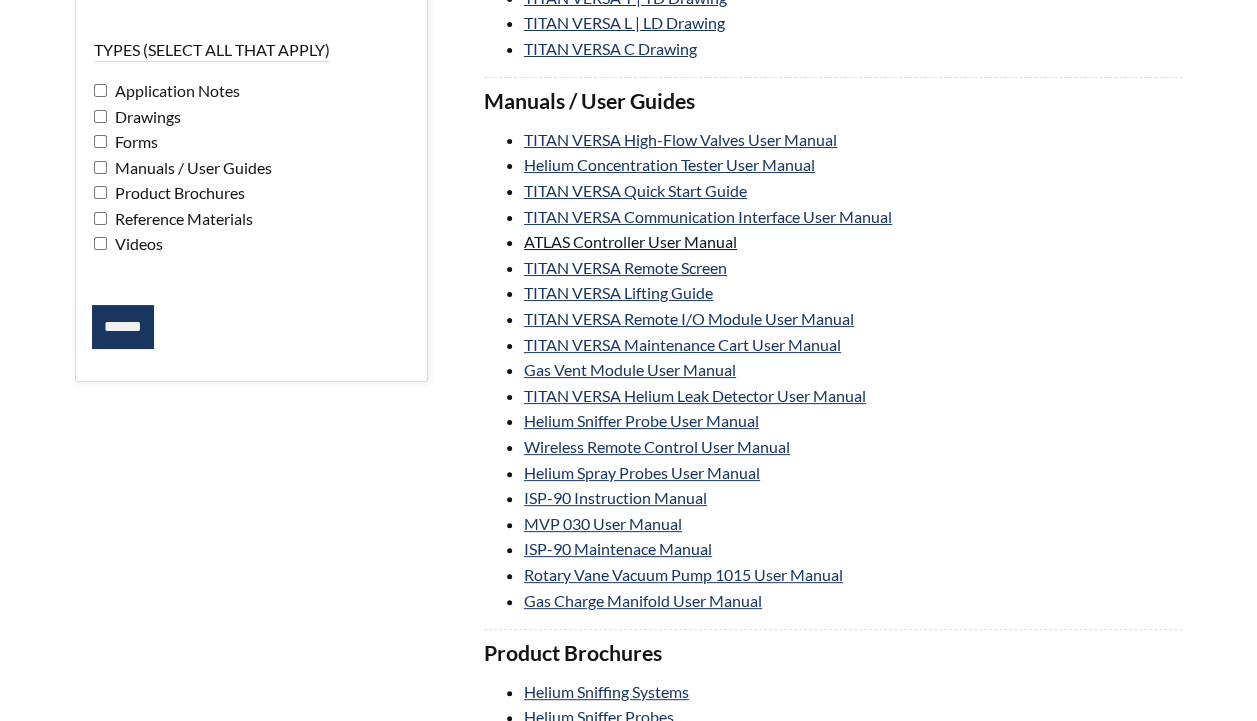 click on "ATLAS Controller User Manual" at bounding box center (630, 241) 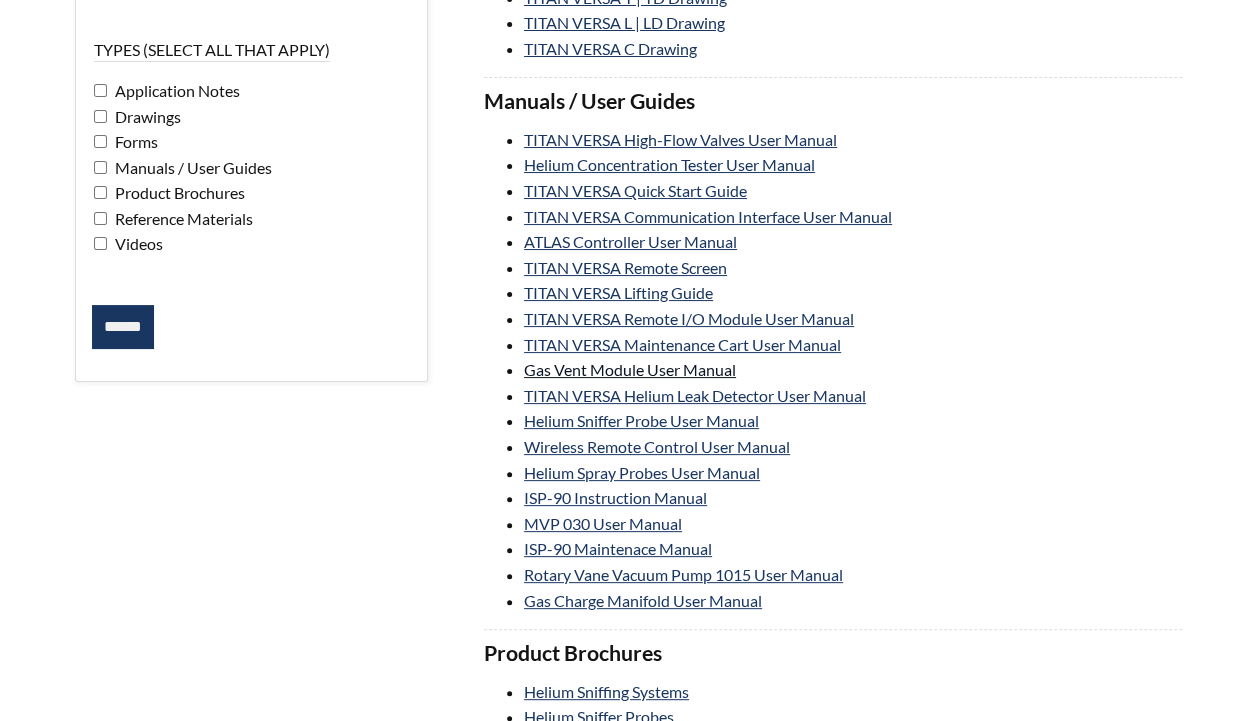 click on "Gas Vent Module User Manual" at bounding box center [630, 369] 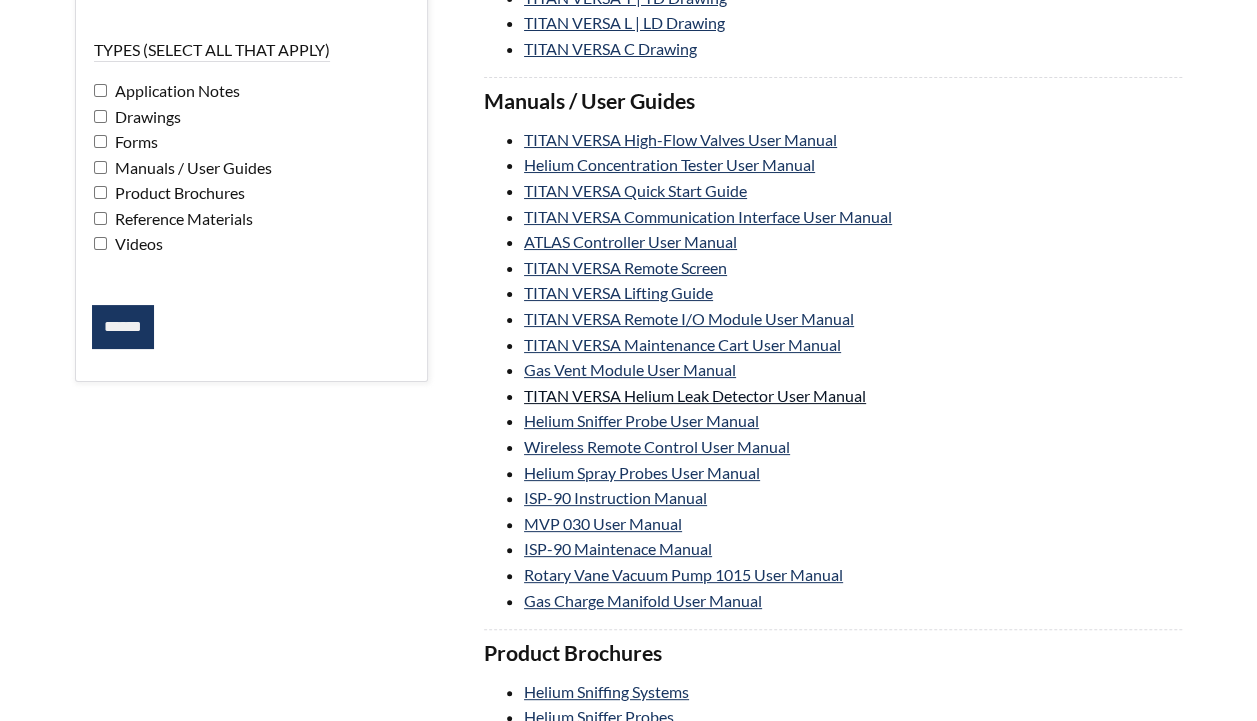 click on "TITAN VERSA Helium Leak Detector User Manual" at bounding box center (695, 395) 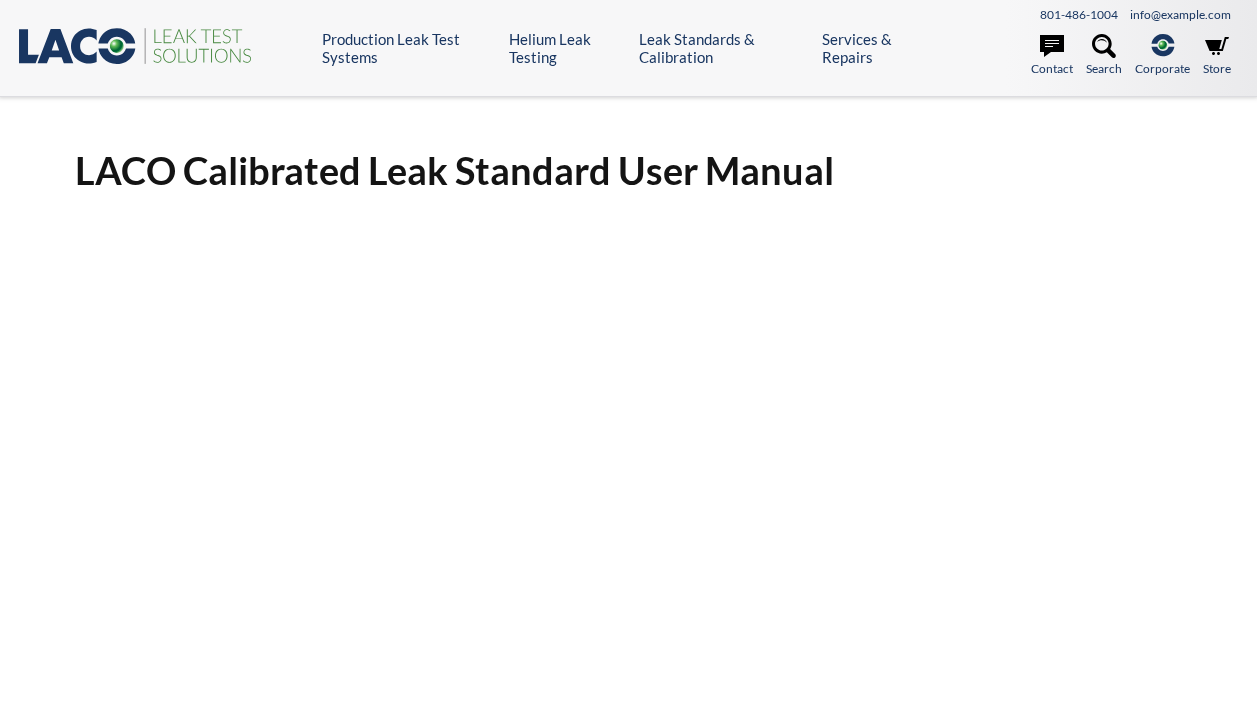 scroll, scrollTop: 0, scrollLeft: 0, axis: both 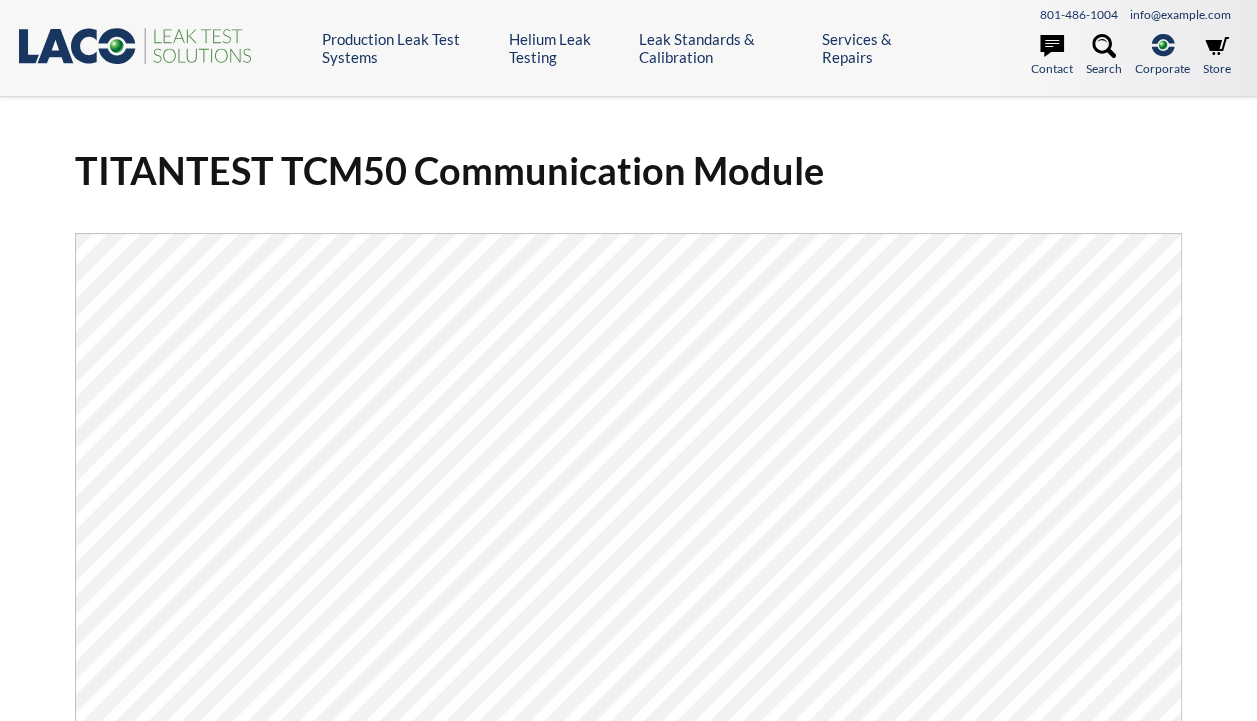 select 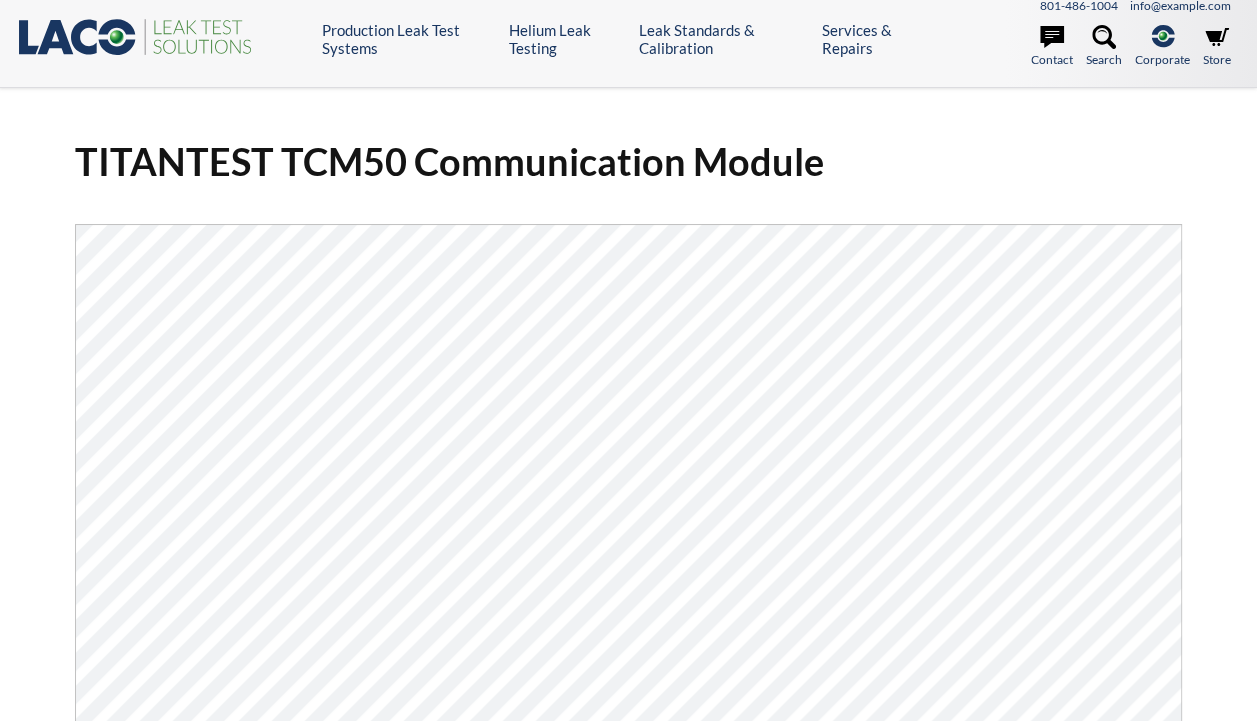 scroll, scrollTop: 10, scrollLeft: 0, axis: vertical 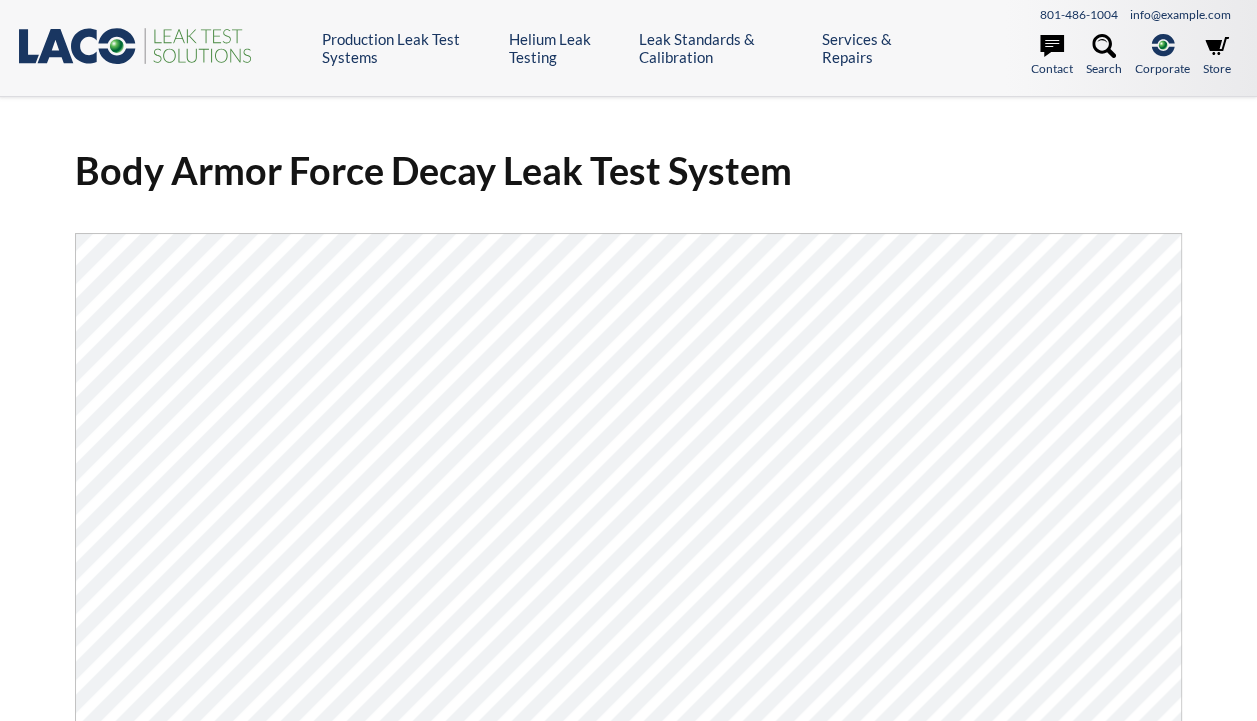 select 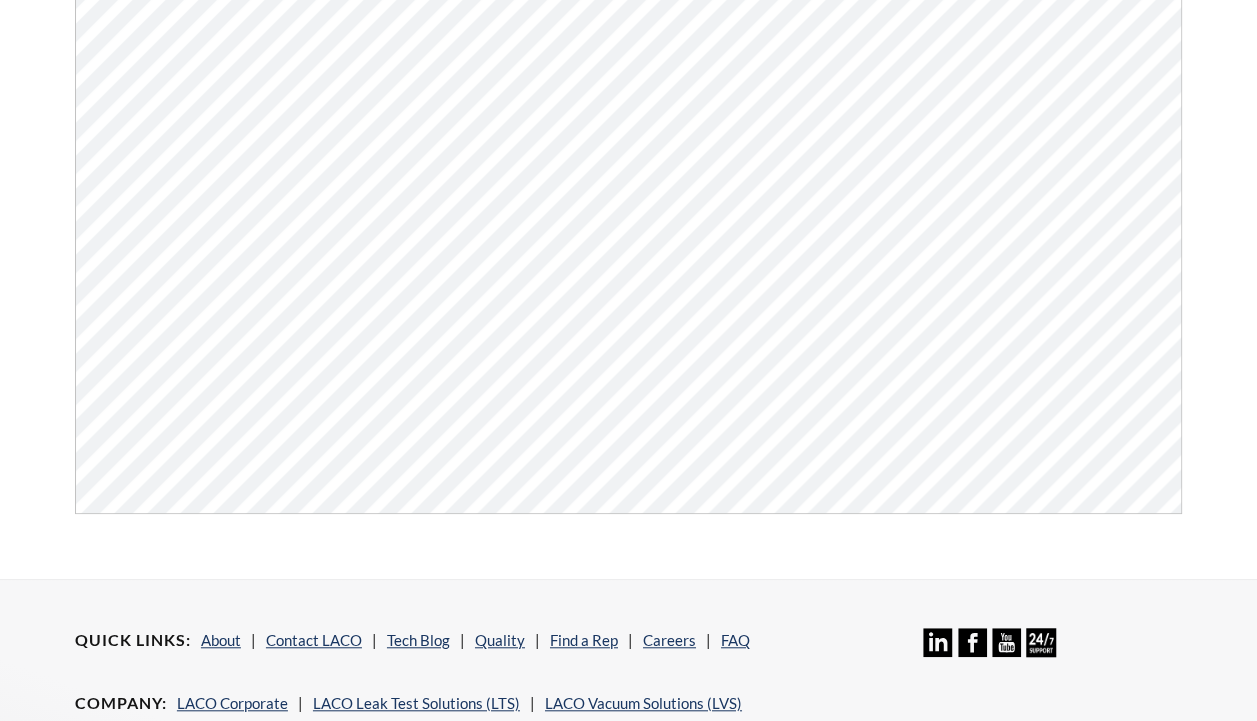scroll, scrollTop: 453, scrollLeft: 0, axis: vertical 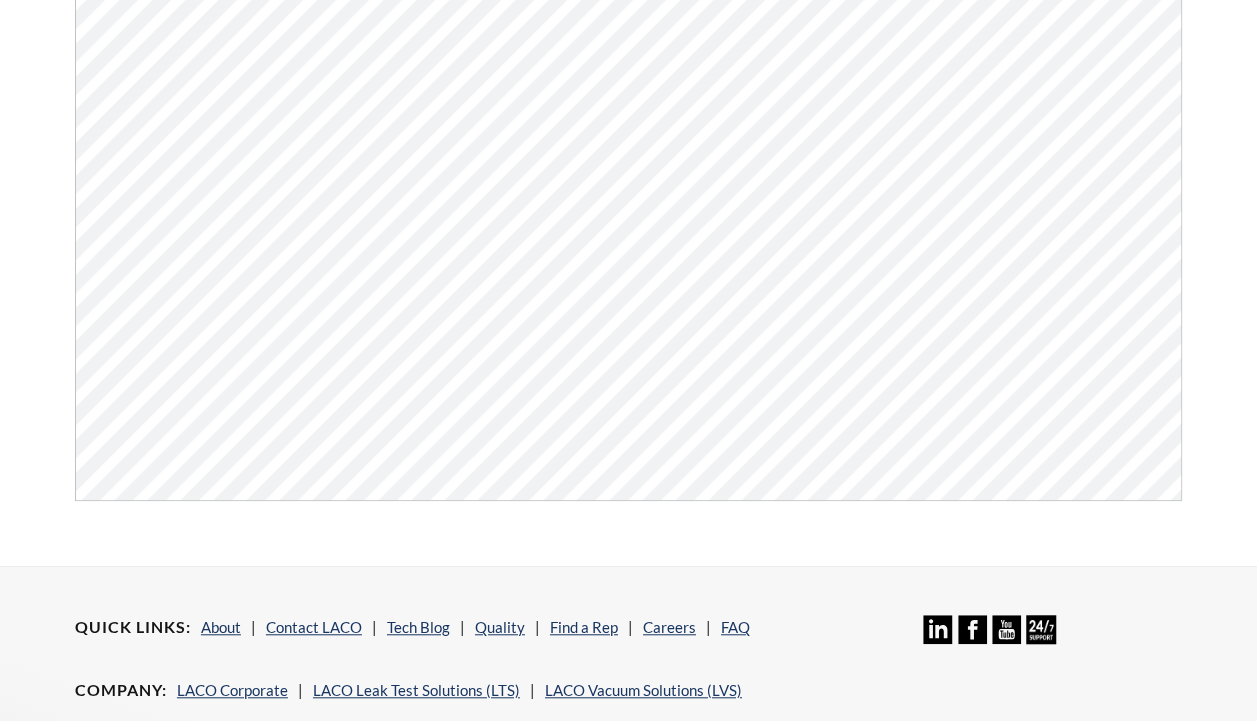 drag, startPoint x: 970, startPoint y: 500, endPoint x: 1220, endPoint y: 391, distance: 272.7288 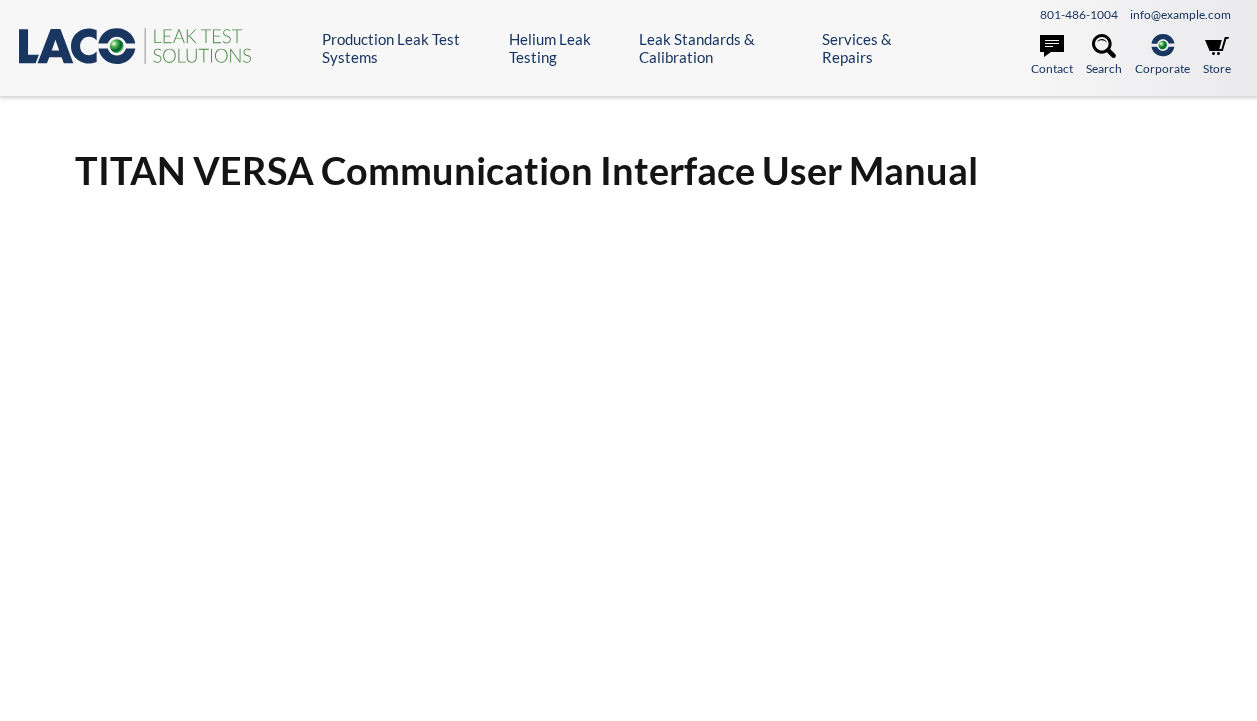 scroll, scrollTop: 0, scrollLeft: 0, axis: both 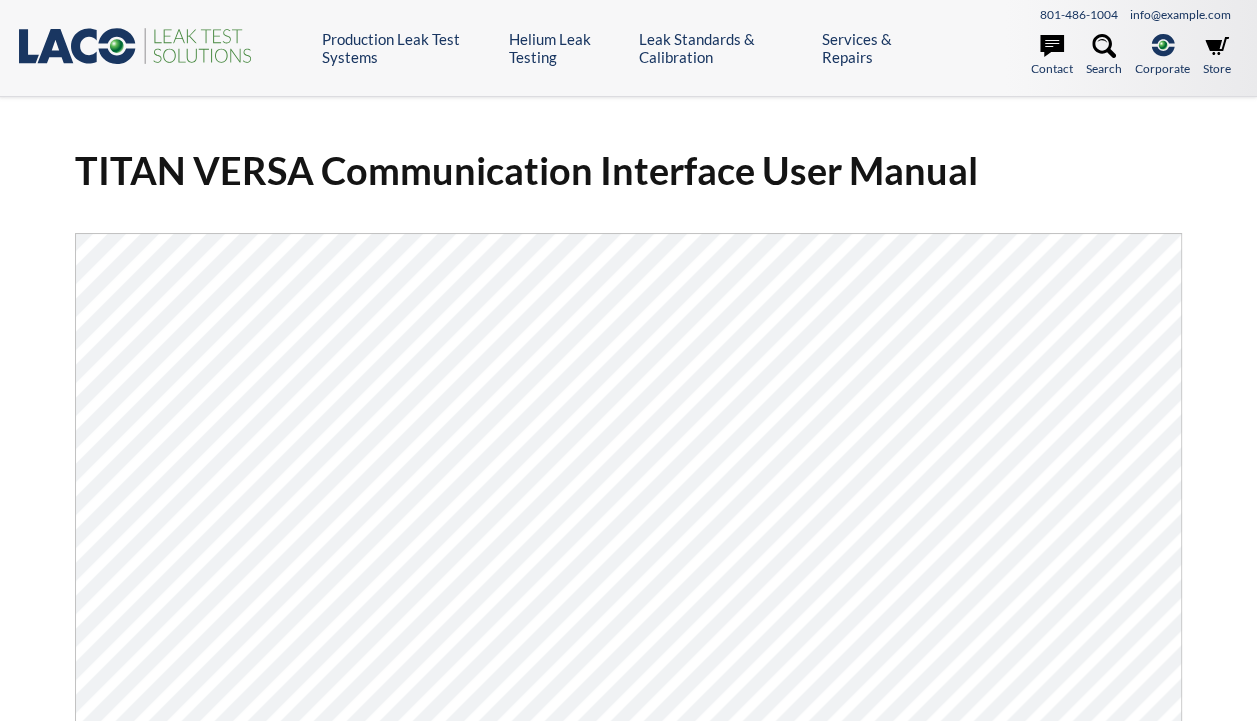 select 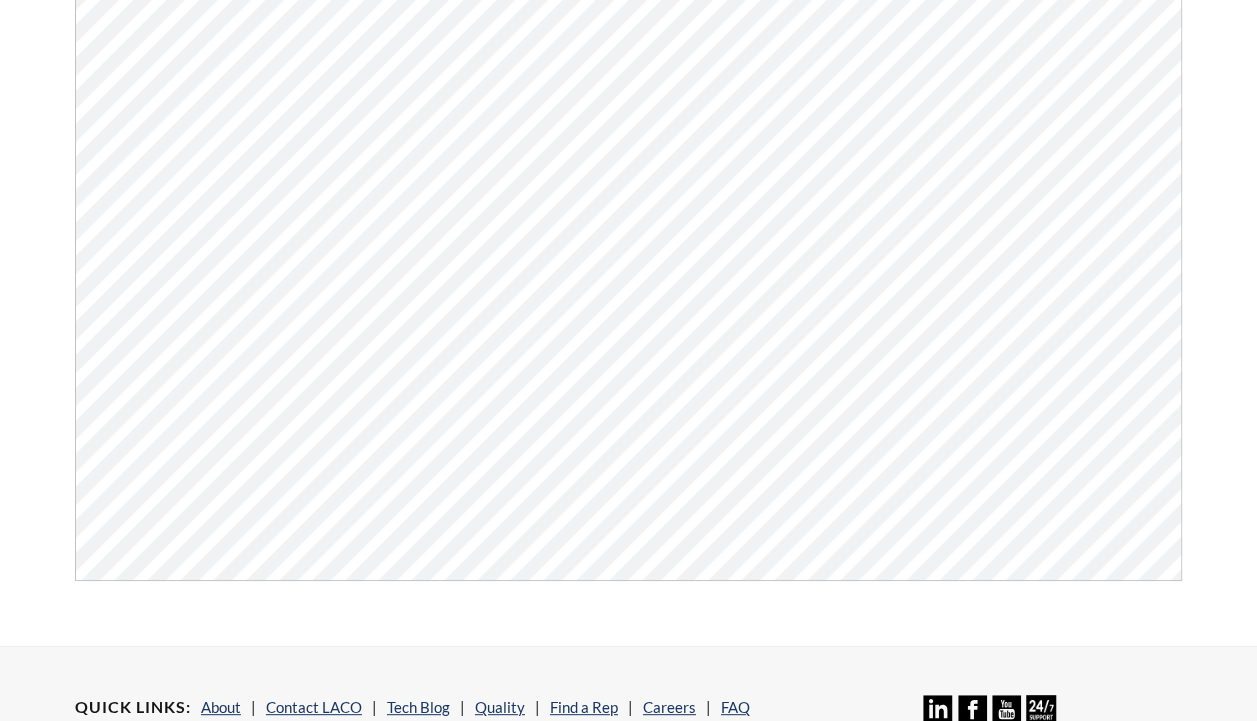 scroll, scrollTop: 493, scrollLeft: 0, axis: vertical 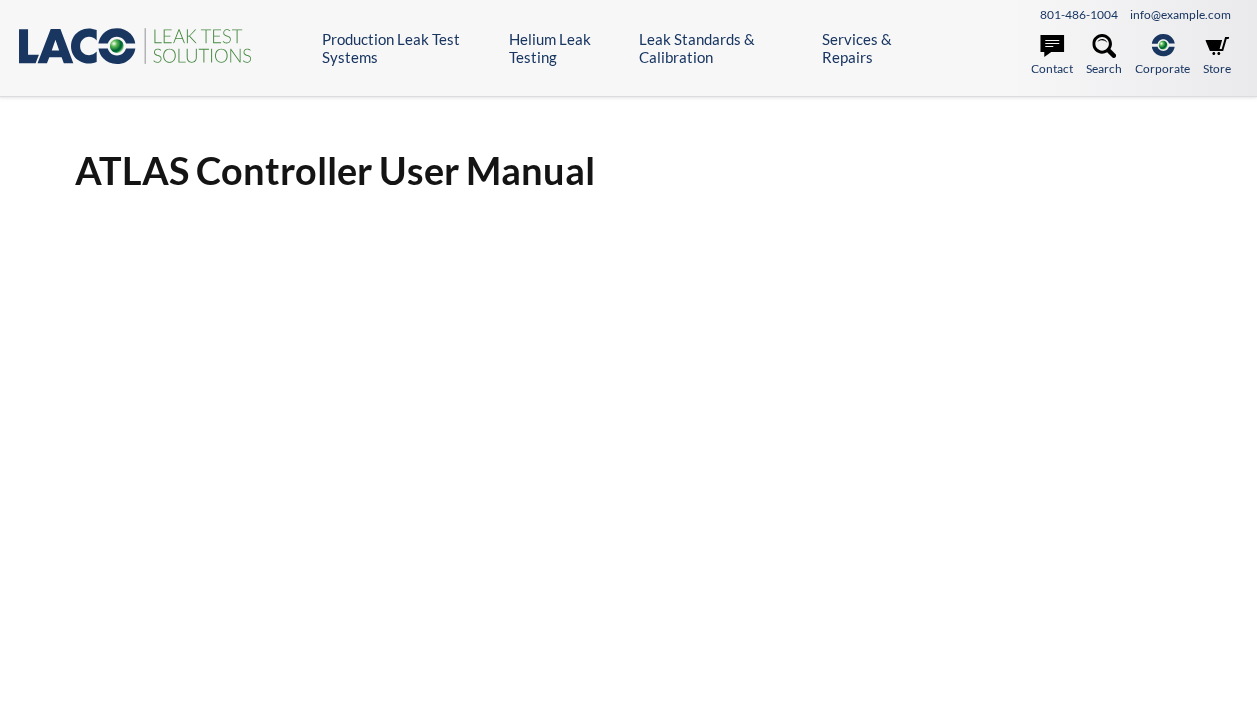 select 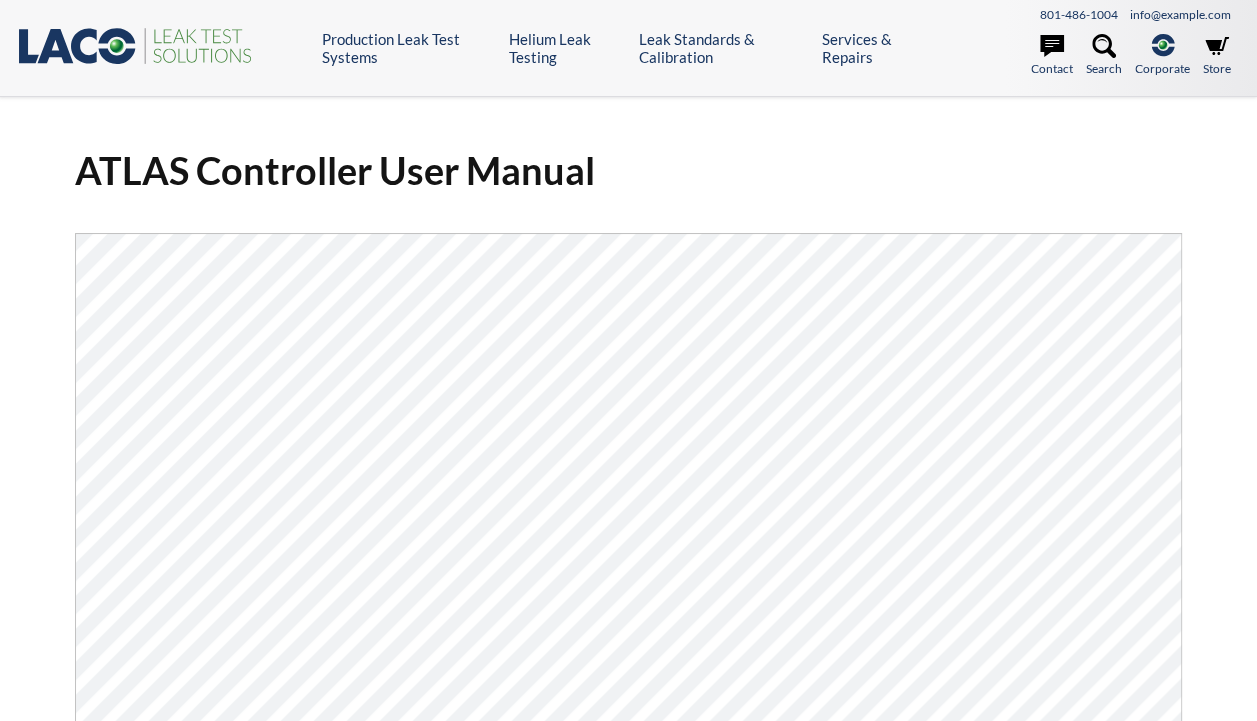 scroll, scrollTop: 0, scrollLeft: 0, axis: both 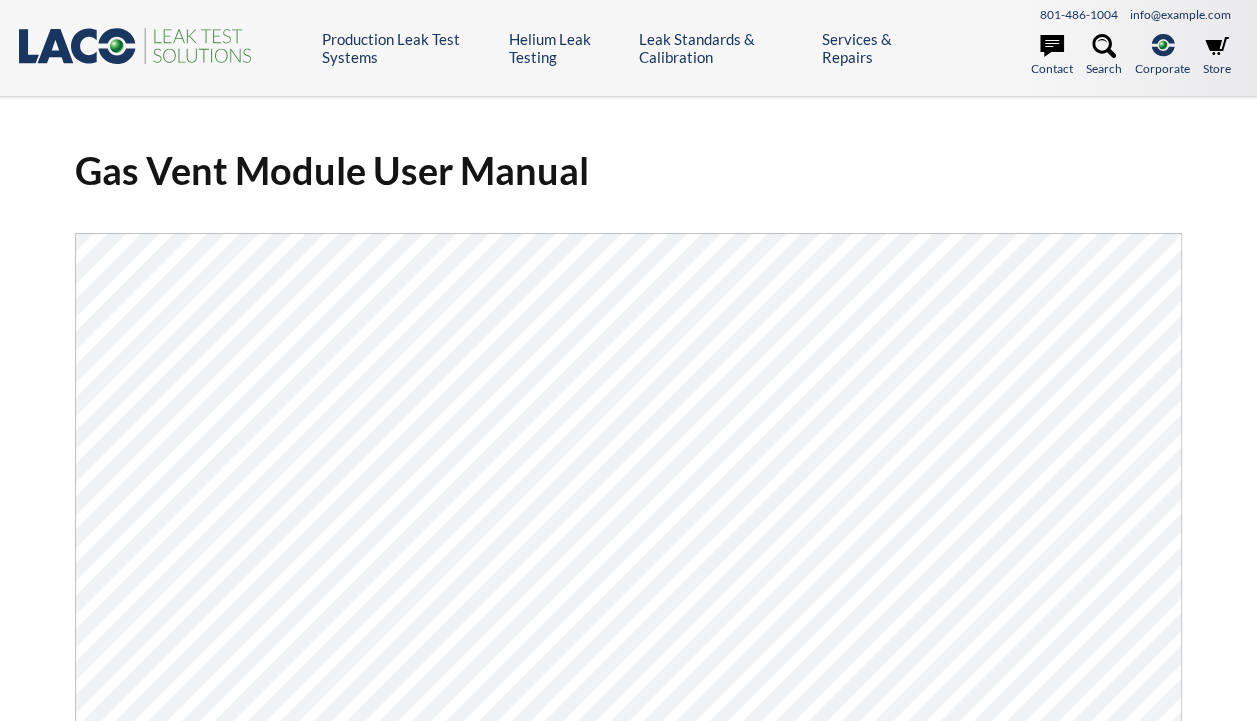select 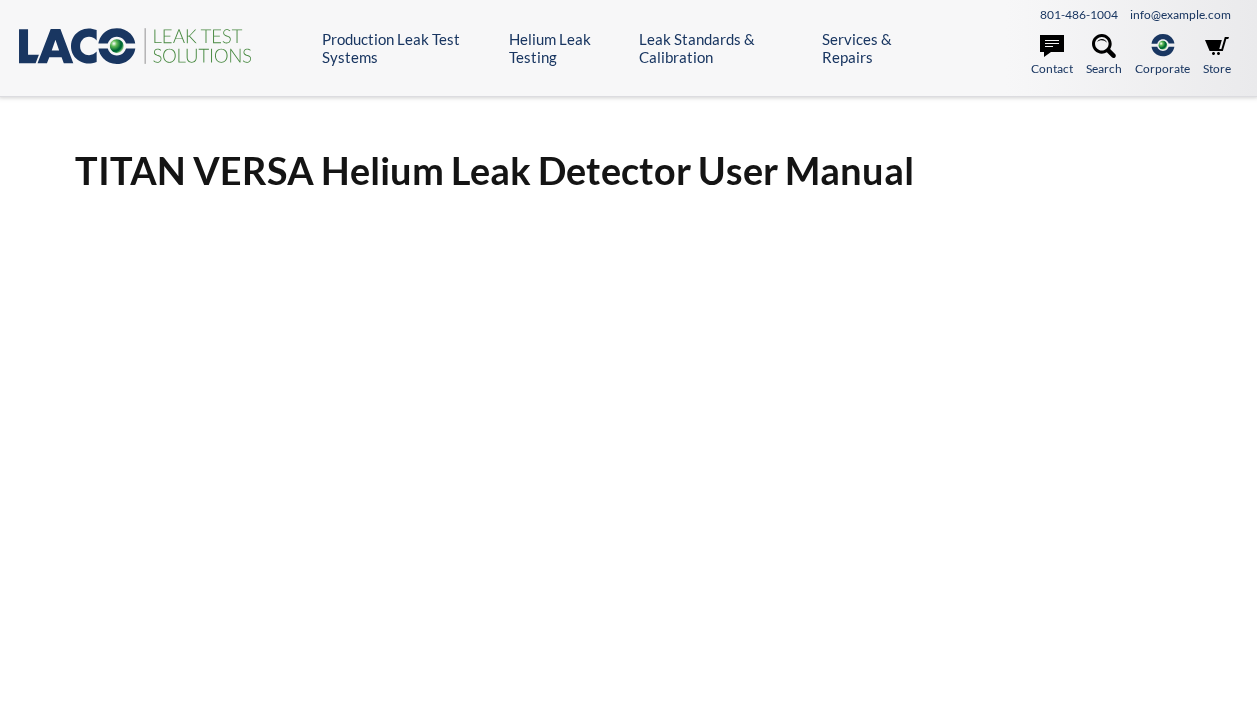 scroll, scrollTop: 0, scrollLeft: 0, axis: both 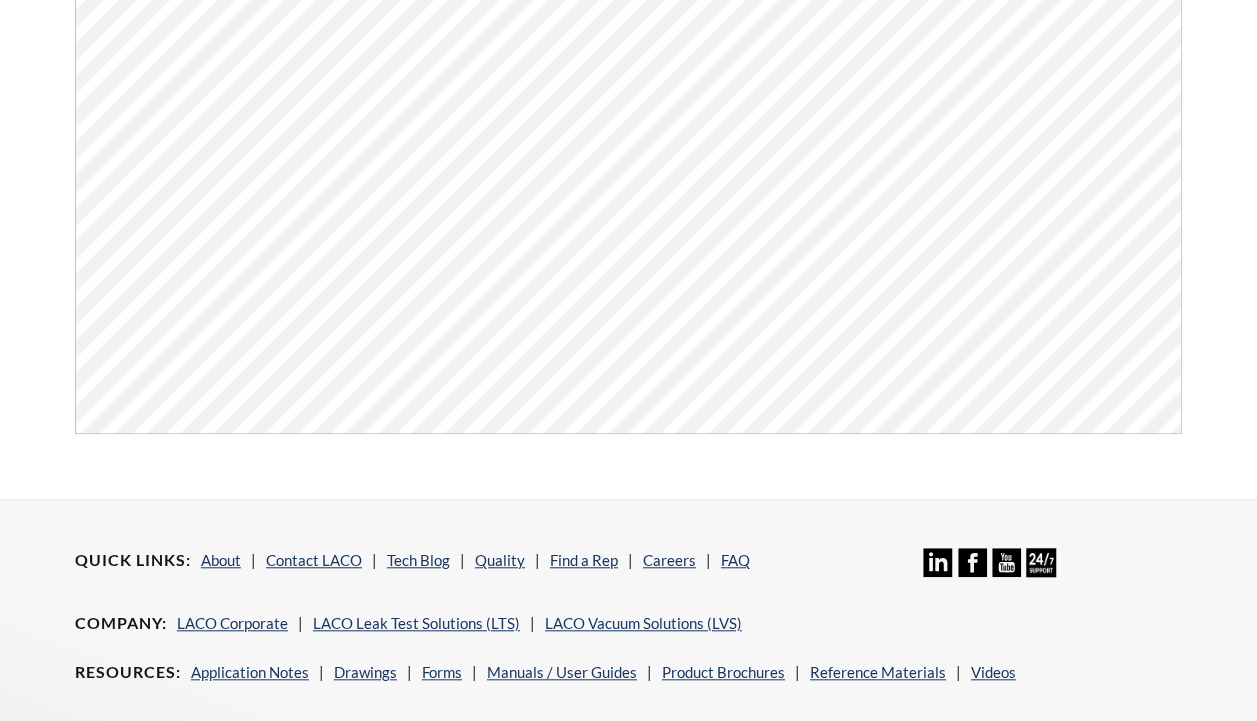 click on "TITAN VERSA Helium Leak Detector User Manual
Click Here To Download" at bounding box center [628, 38] 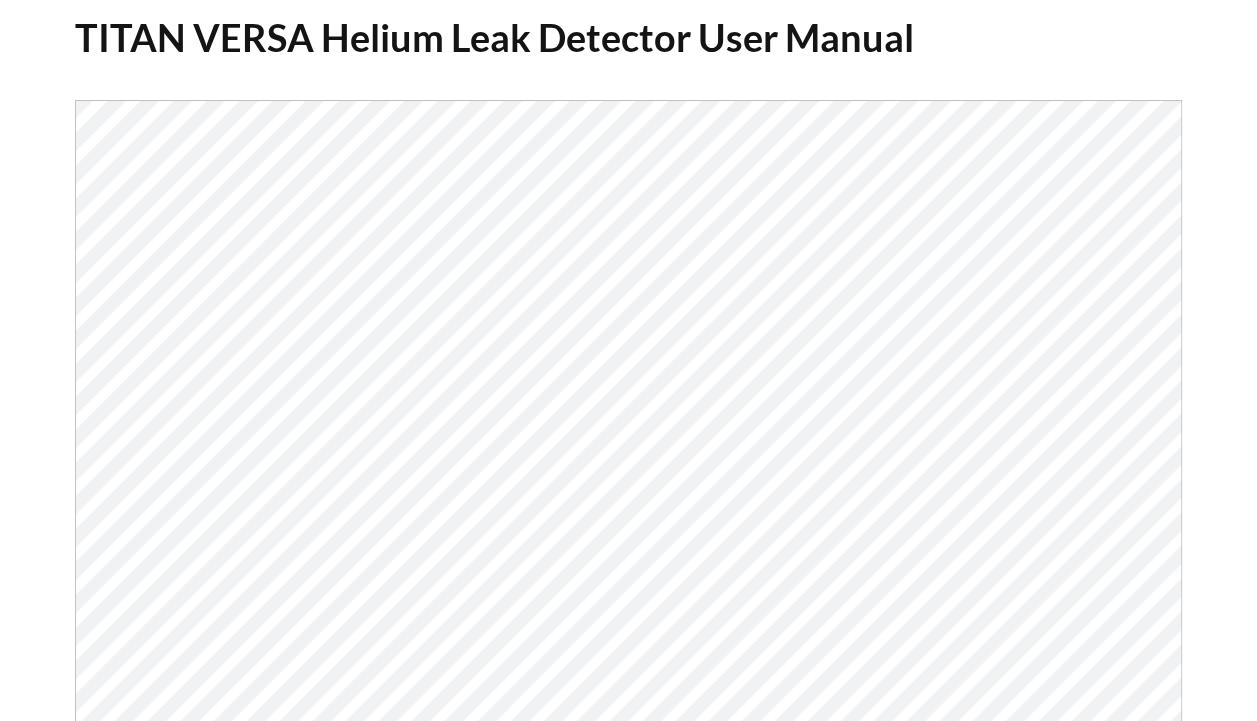 scroll, scrollTop: 120, scrollLeft: 0, axis: vertical 